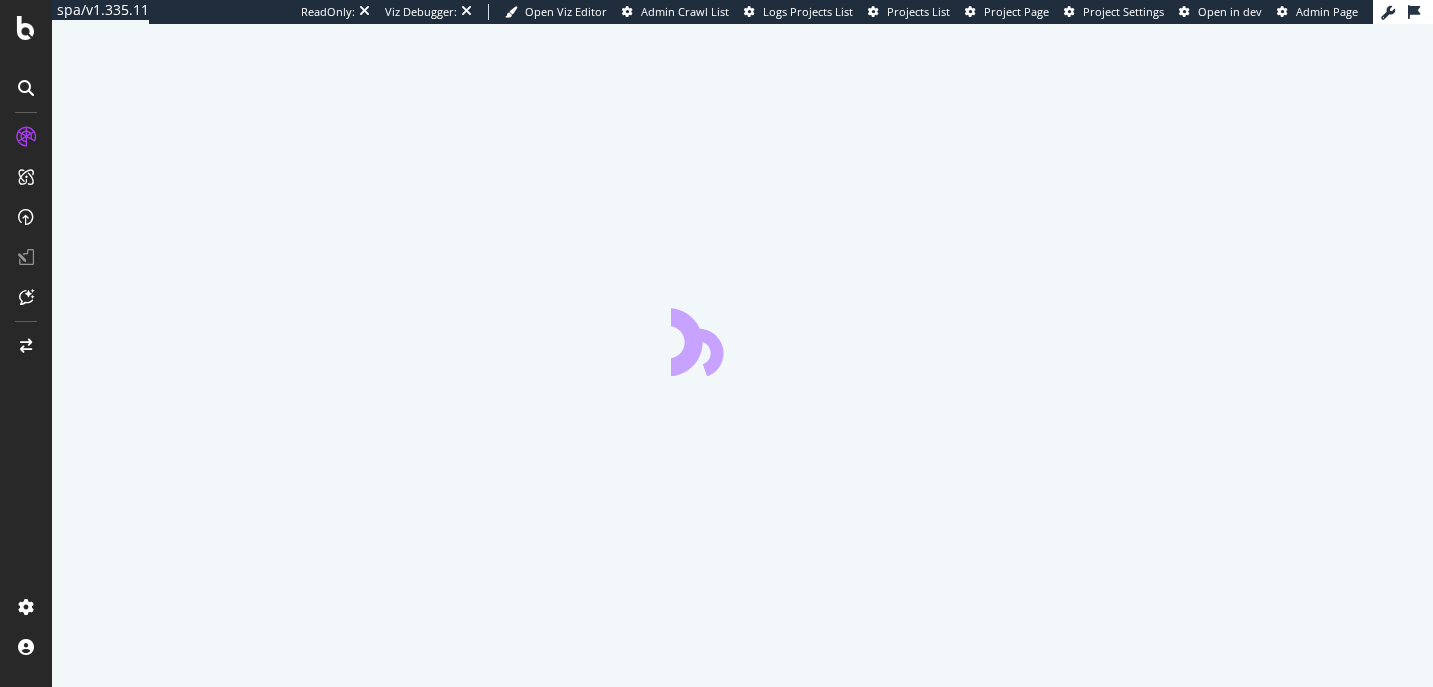 scroll, scrollTop: 0, scrollLeft: 0, axis: both 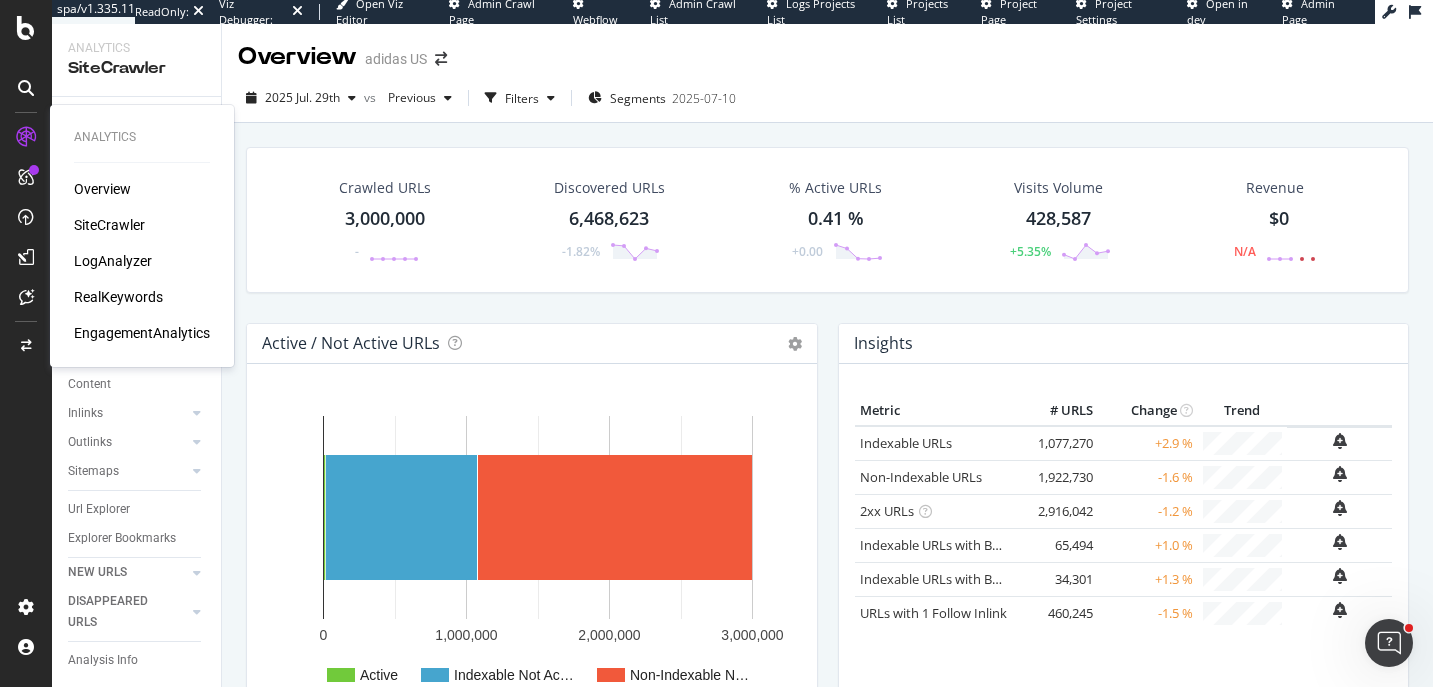 click on "LogAnalyzer" at bounding box center [113, 261] 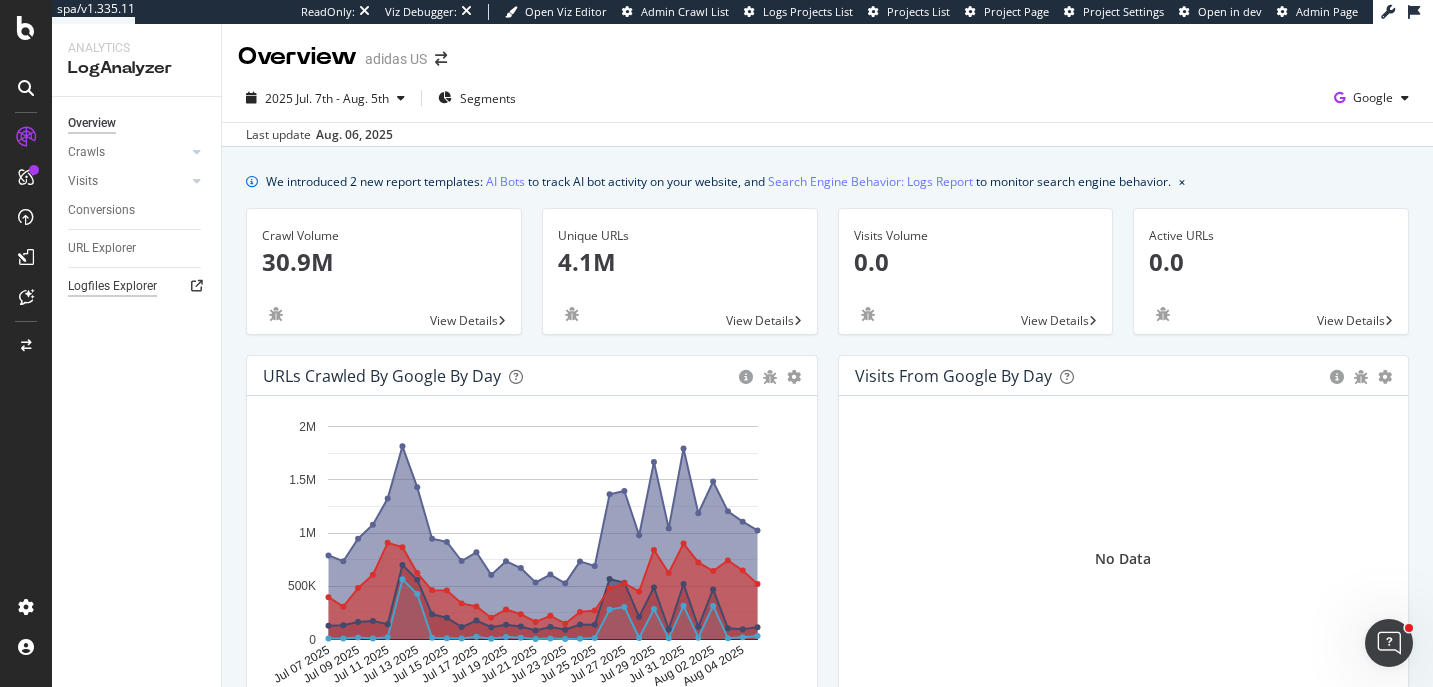 click on "Logfiles Explorer" at bounding box center [112, 286] 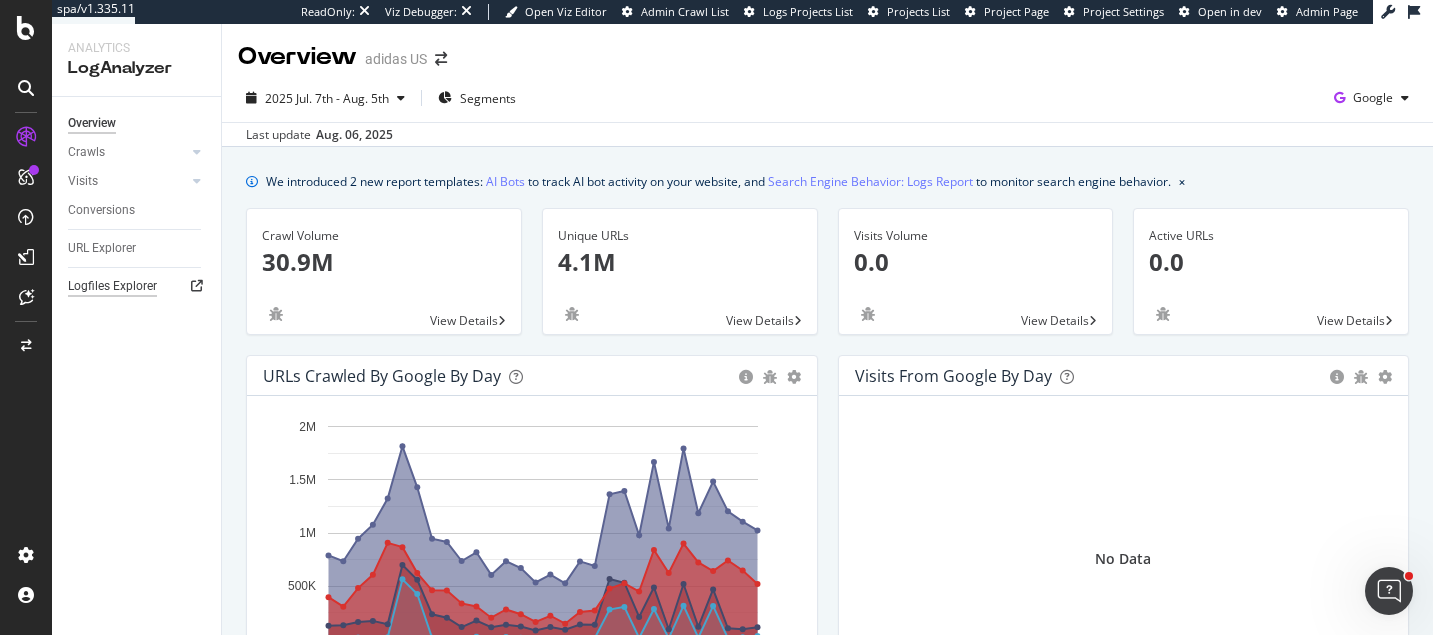click on "Logfiles Explorer" at bounding box center (112, 286) 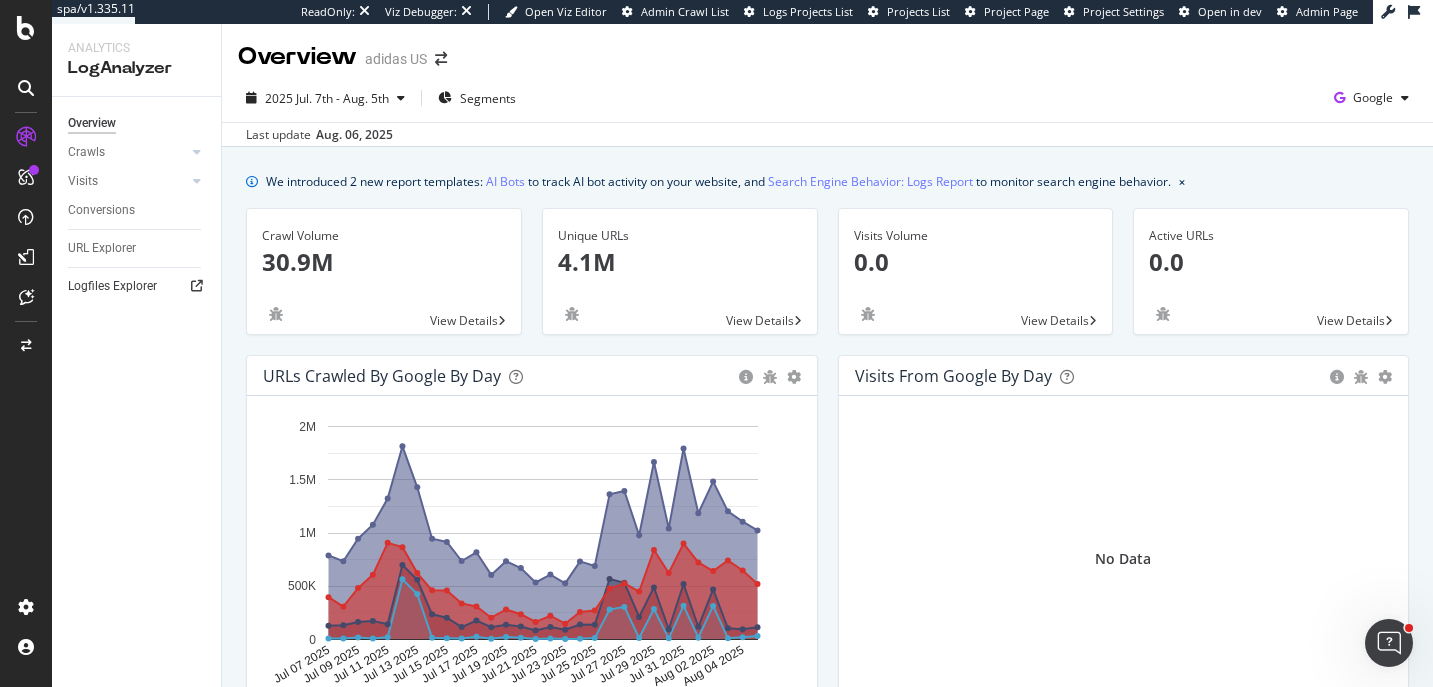 click at bounding box center [197, 286] 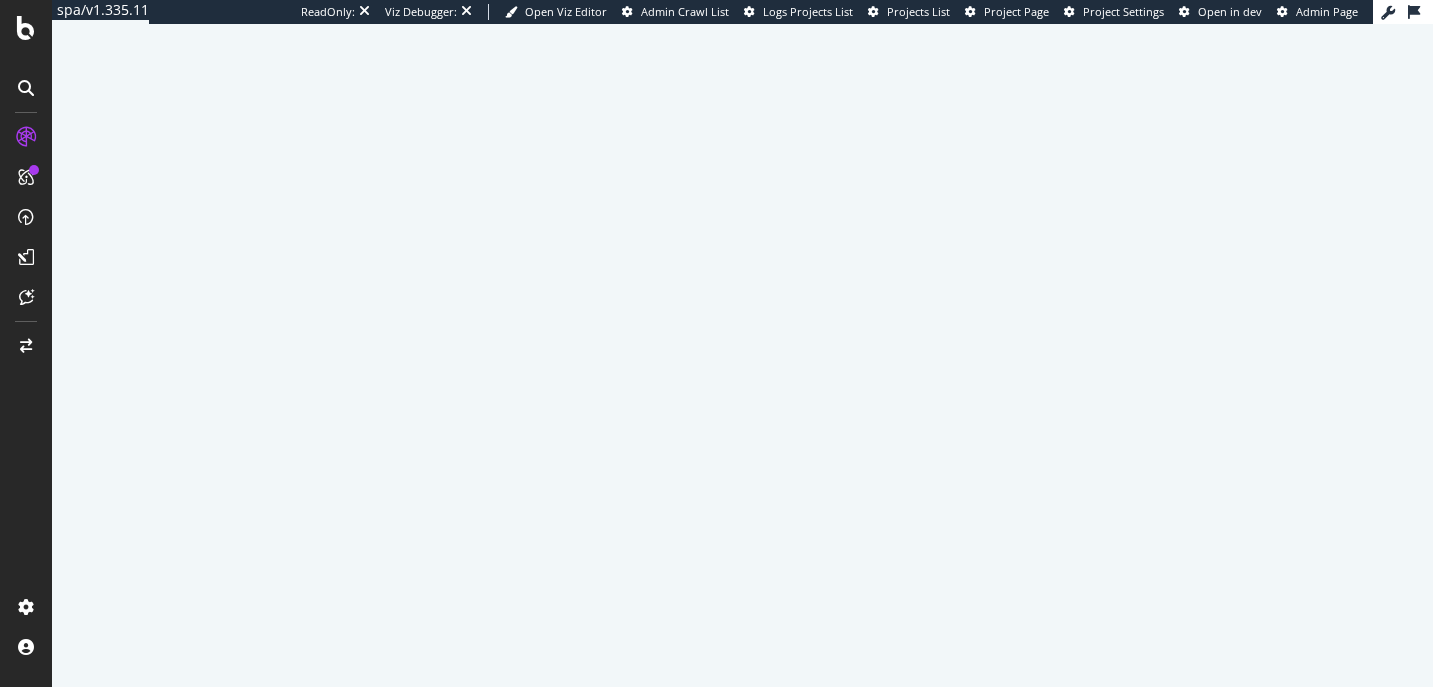 scroll, scrollTop: 0, scrollLeft: 0, axis: both 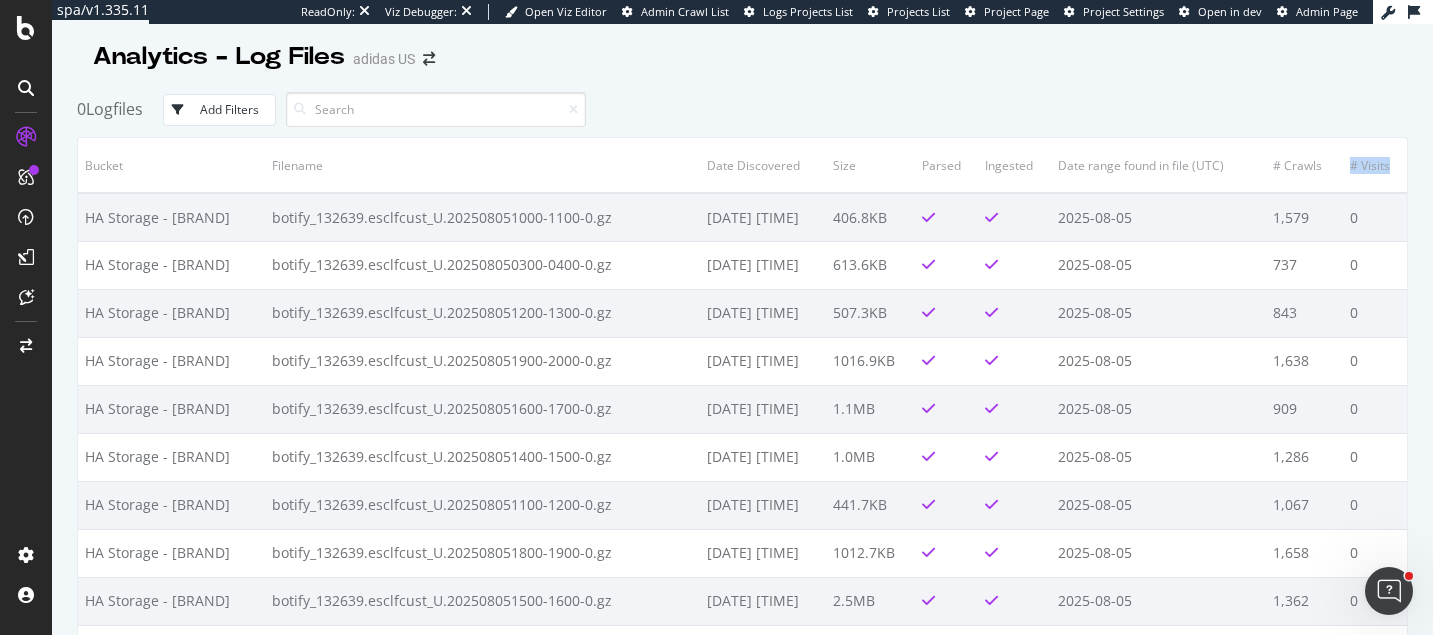 drag, startPoint x: 1354, startPoint y: 167, endPoint x: 1394, endPoint y: 161, distance: 40.4475 